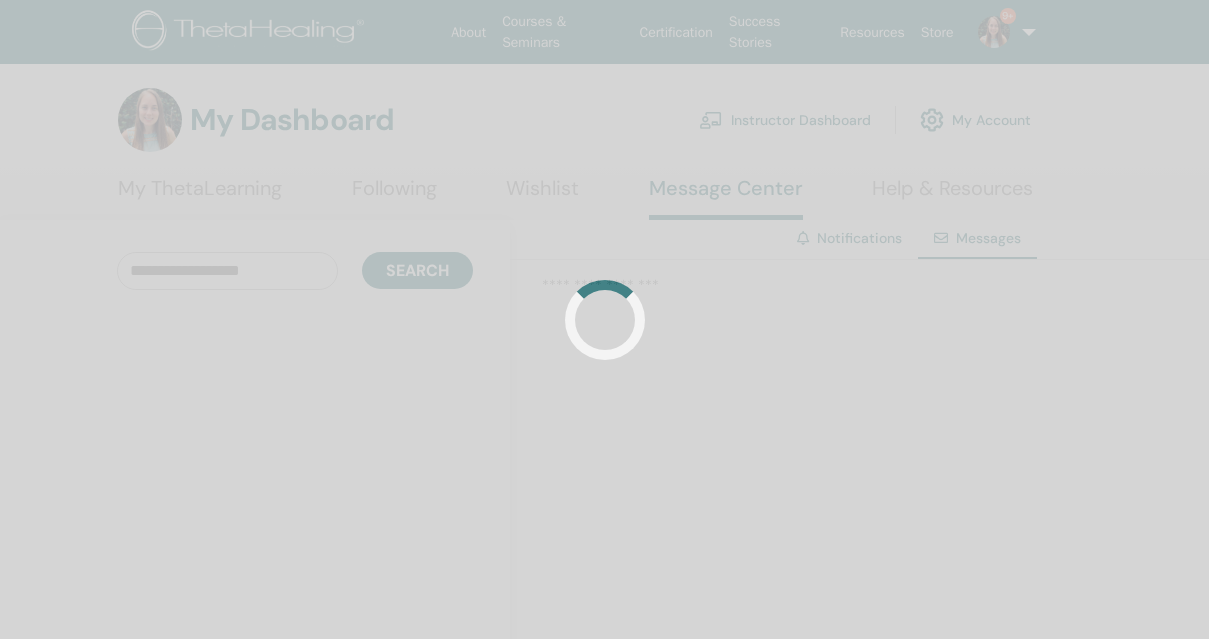 scroll, scrollTop: 0, scrollLeft: 0, axis: both 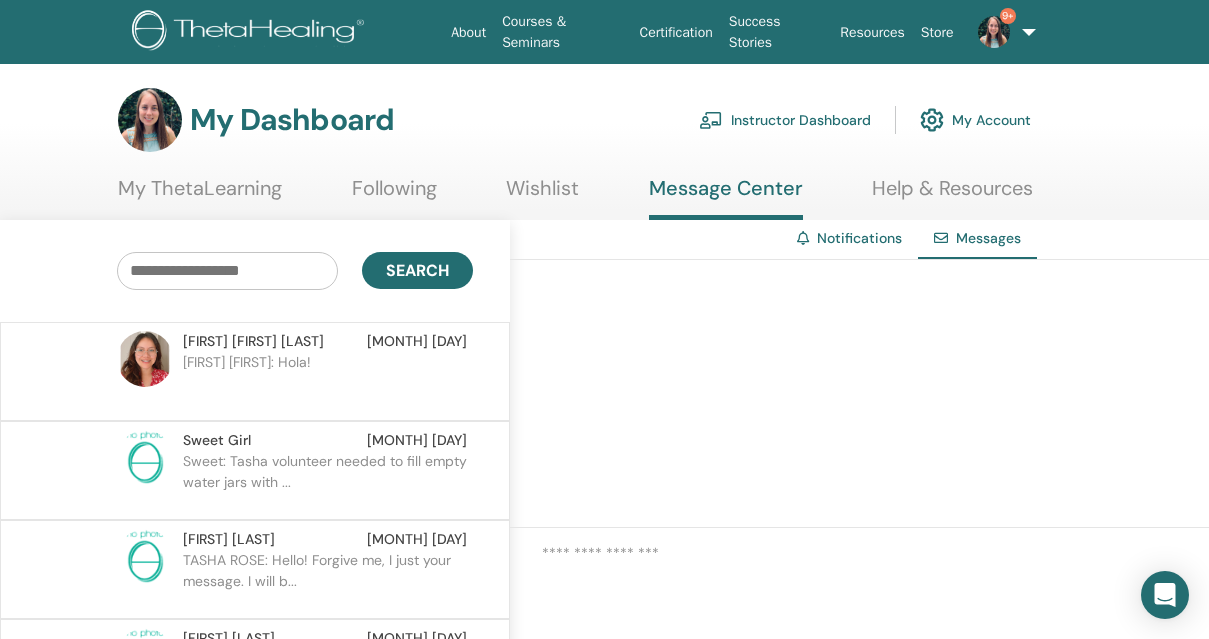 click on "9+" at bounding box center [1001, 32] 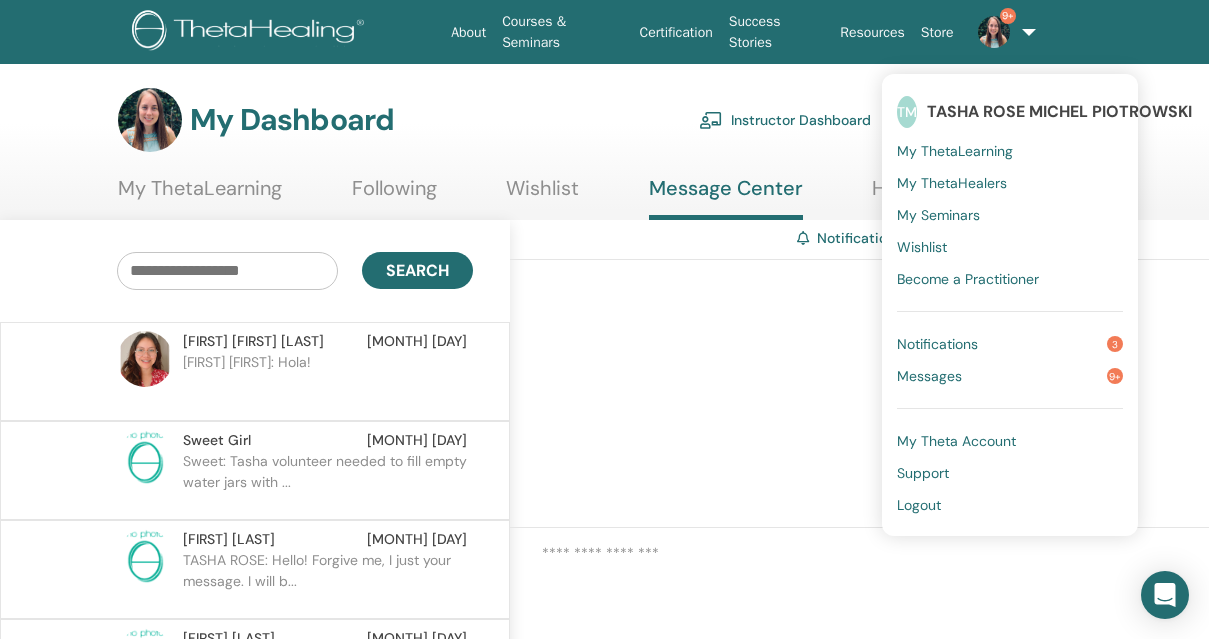 click at bounding box center (859, 394) 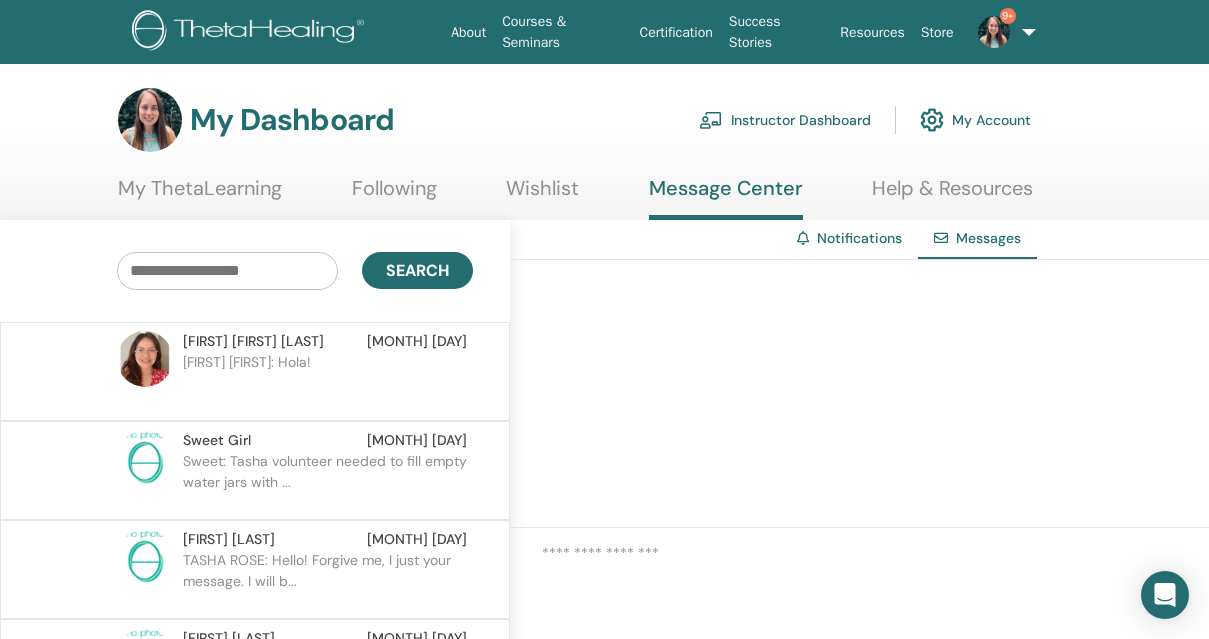 click on "Instructor Dashboard" at bounding box center [785, 120] 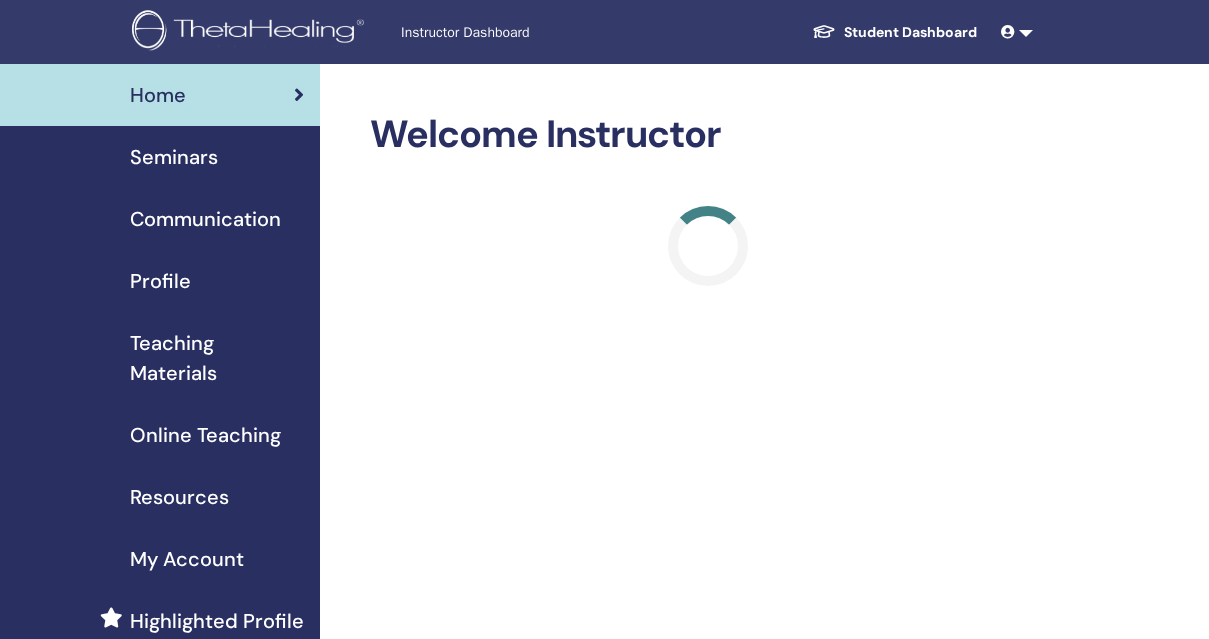 scroll, scrollTop: 0, scrollLeft: 0, axis: both 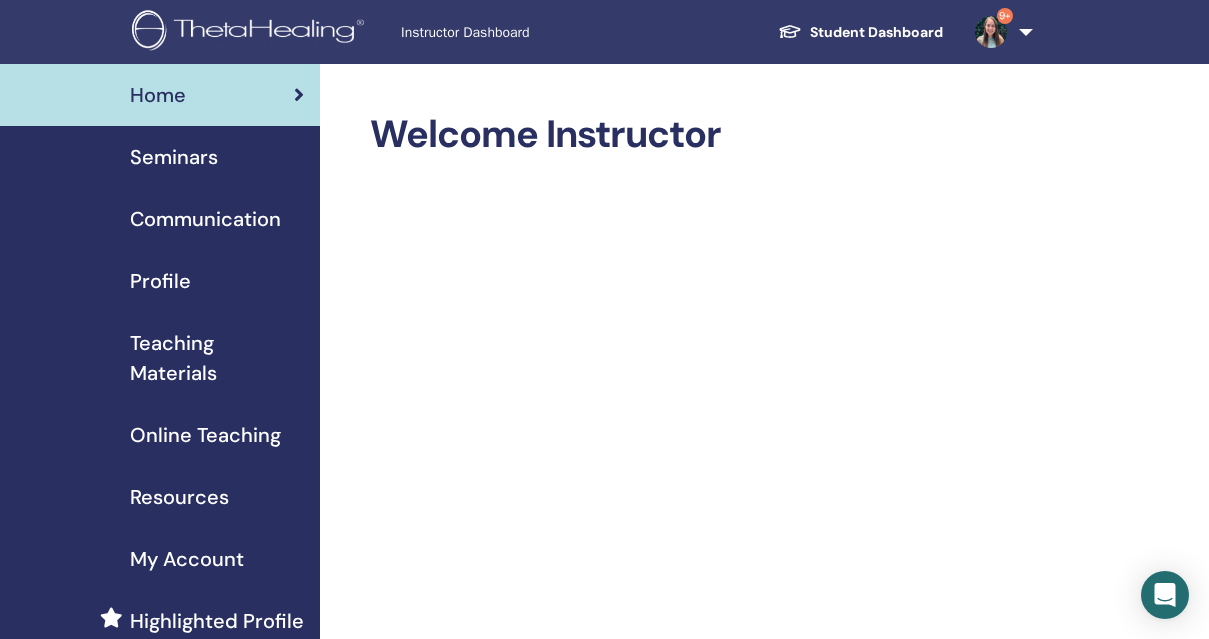 click on "Seminars" at bounding box center [174, 157] 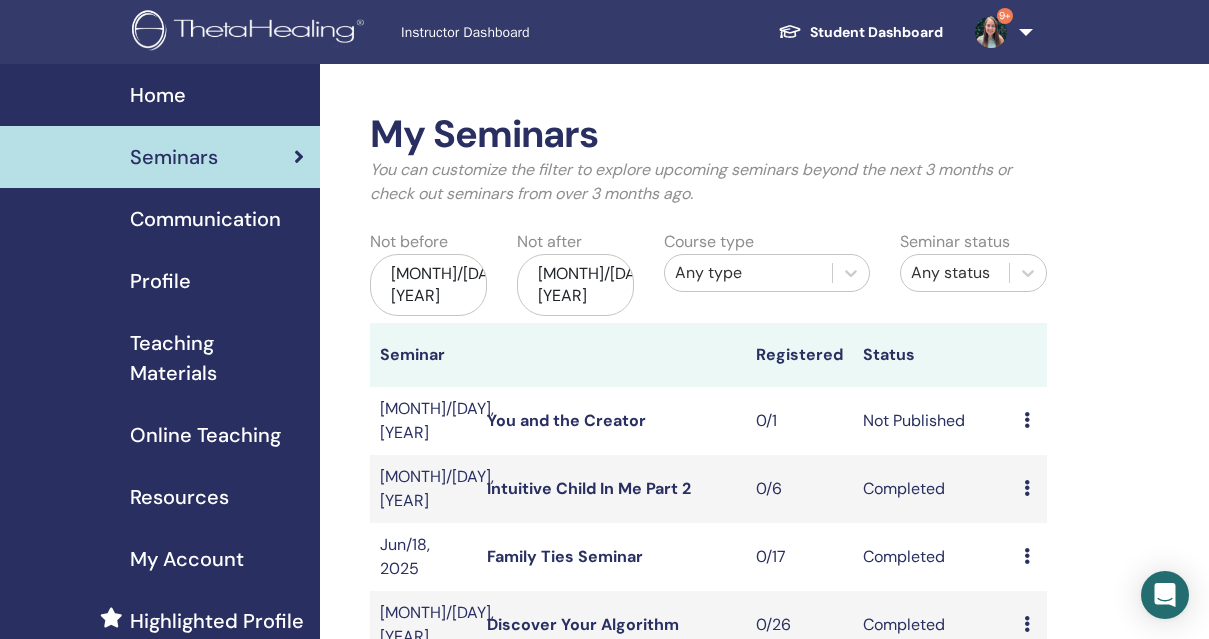 scroll, scrollTop: 193, scrollLeft: 0, axis: vertical 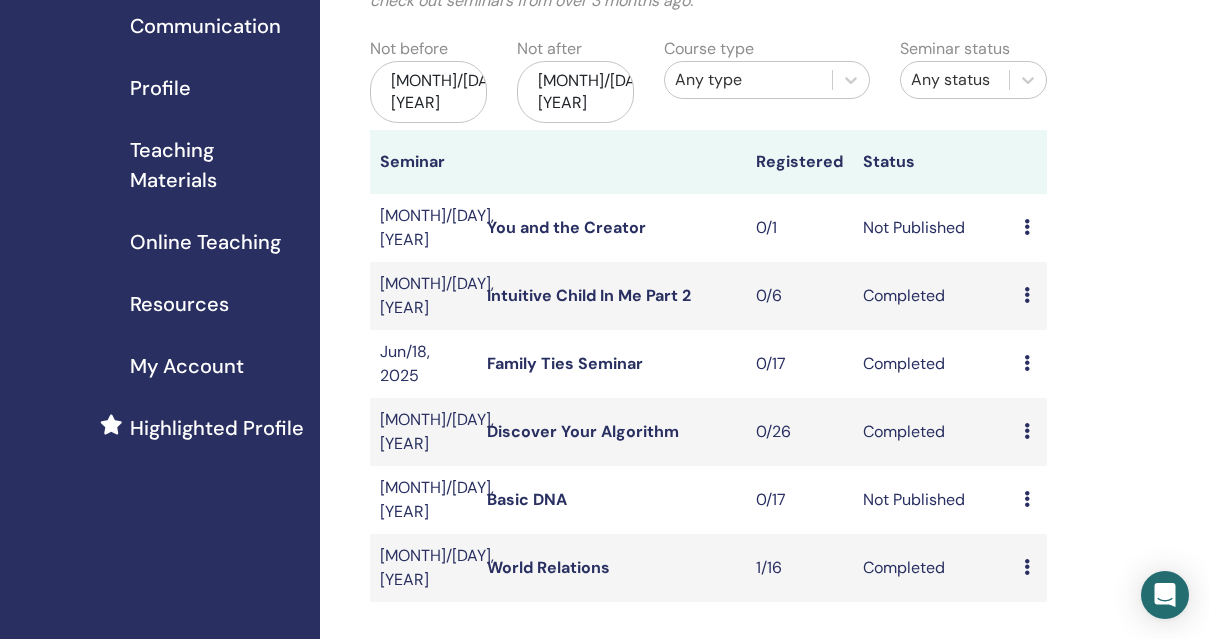 click at bounding box center [1027, 227] 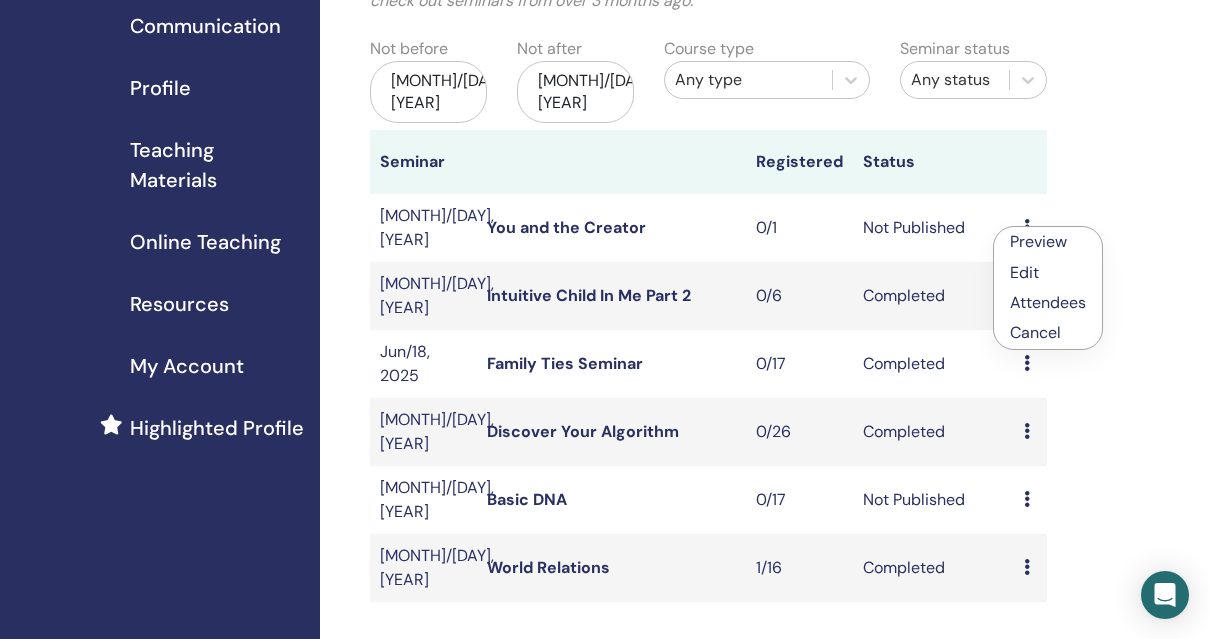 click on "Attendees" at bounding box center (1048, 302) 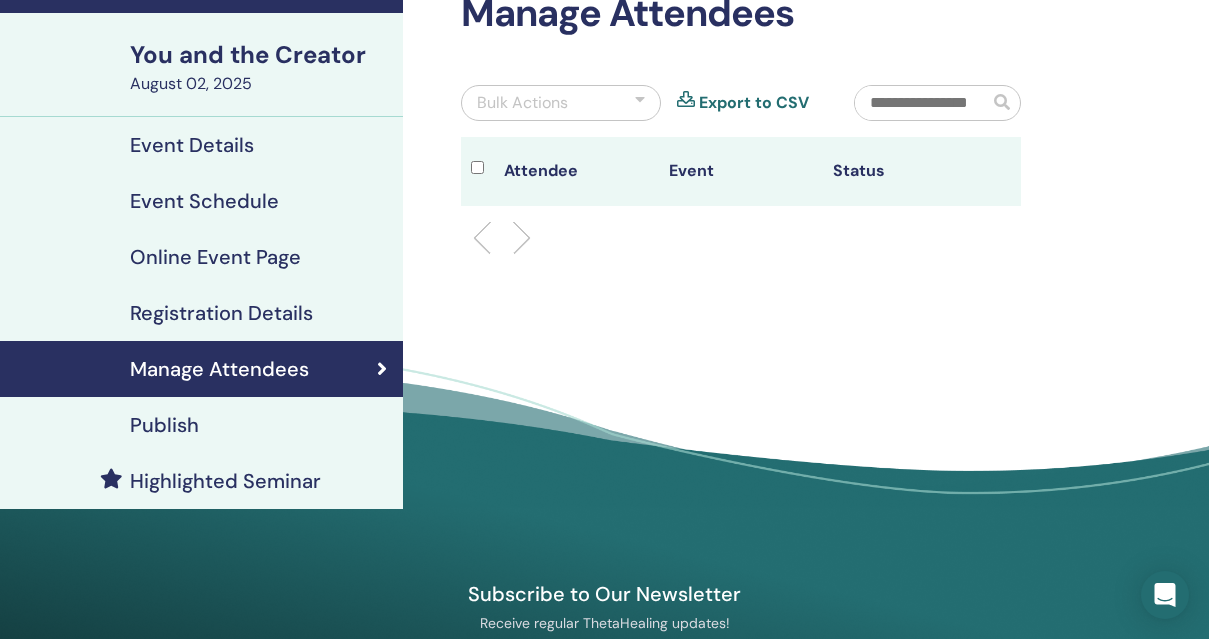 scroll, scrollTop: 0, scrollLeft: 0, axis: both 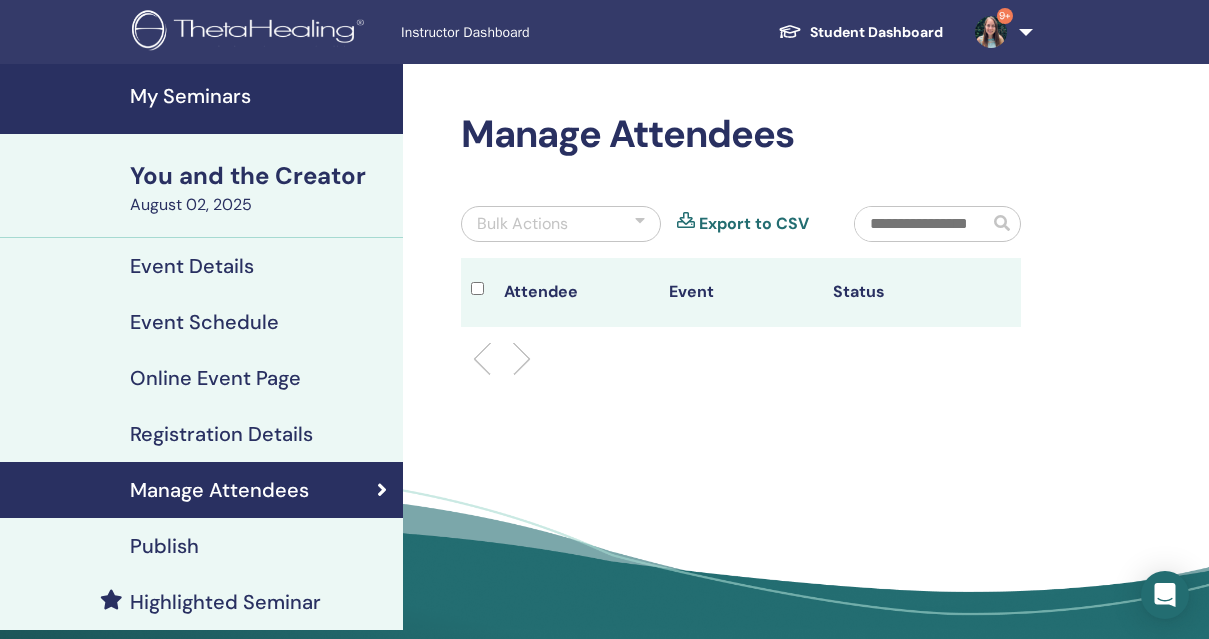 click on "9+" at bounding box center [991, 31] 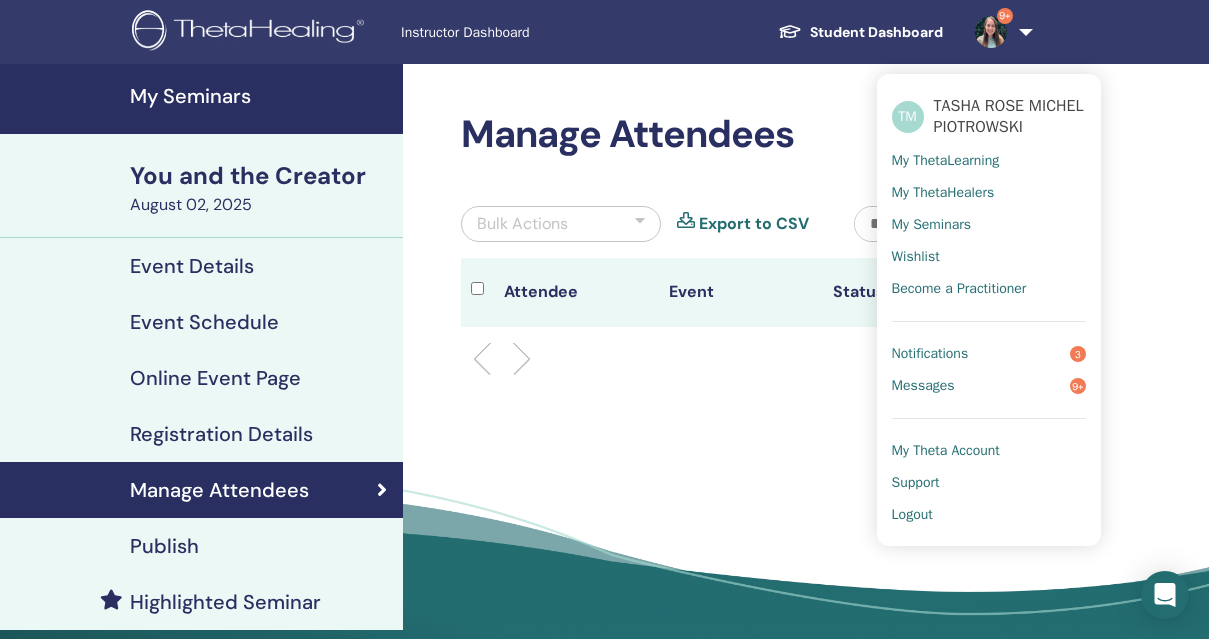 click on "Logout" at bounding box center [912, 515] 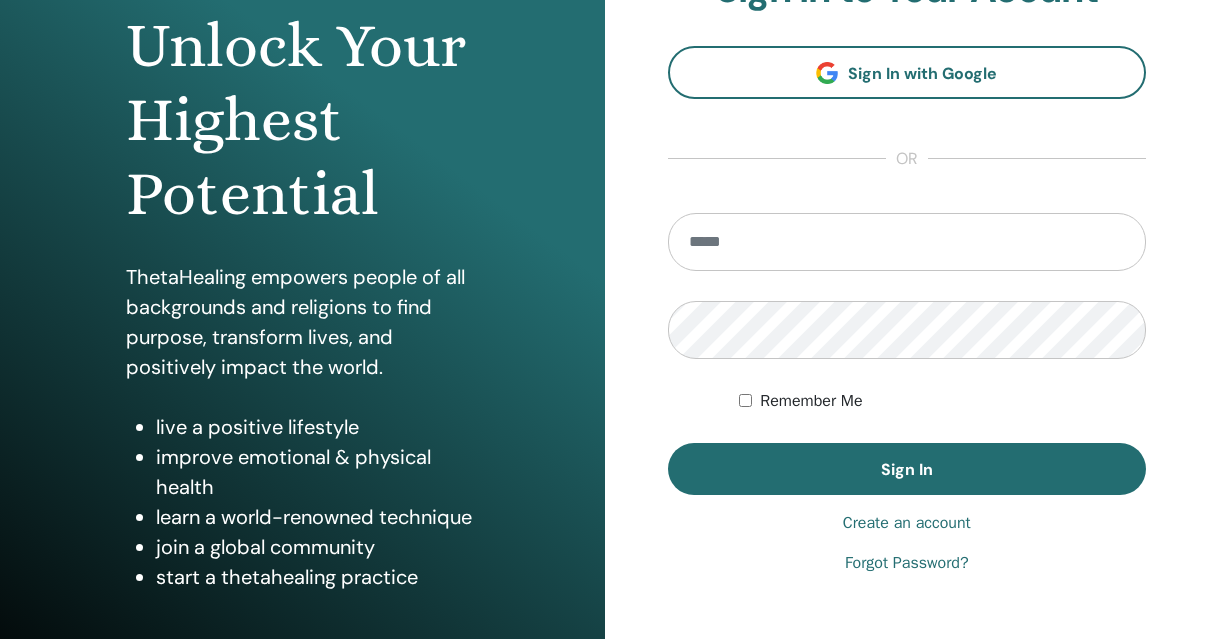 scroll, scrollTop: 311, scrollLeft: 0, axis: vertical 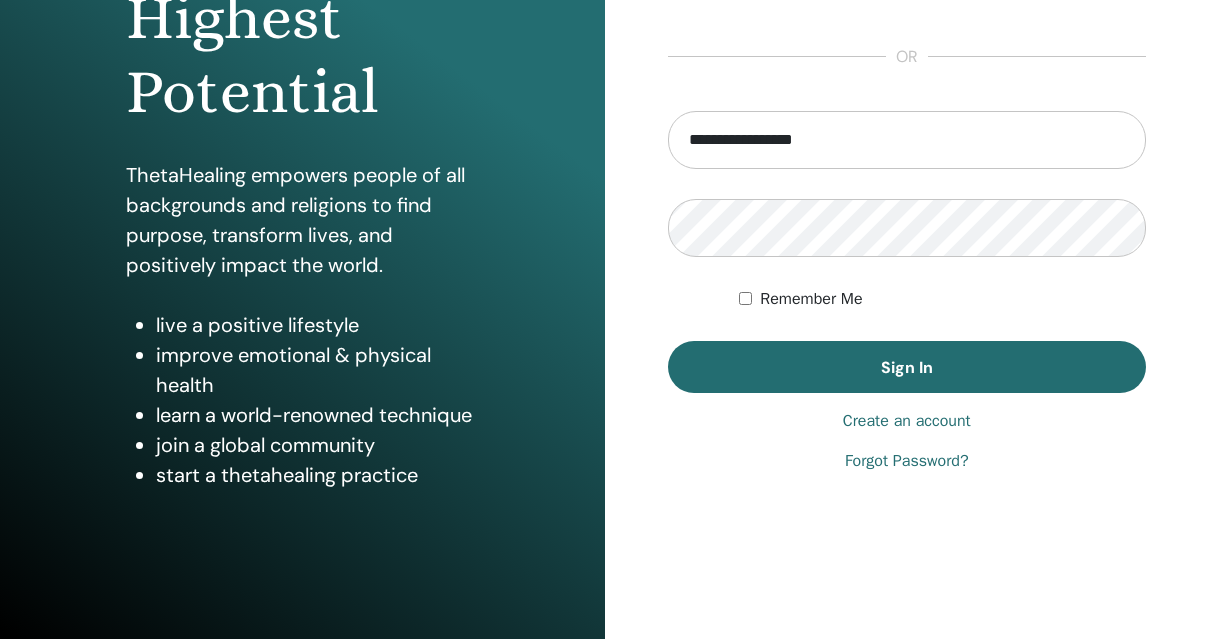 click on "**********" at bounding box center (907, 140) 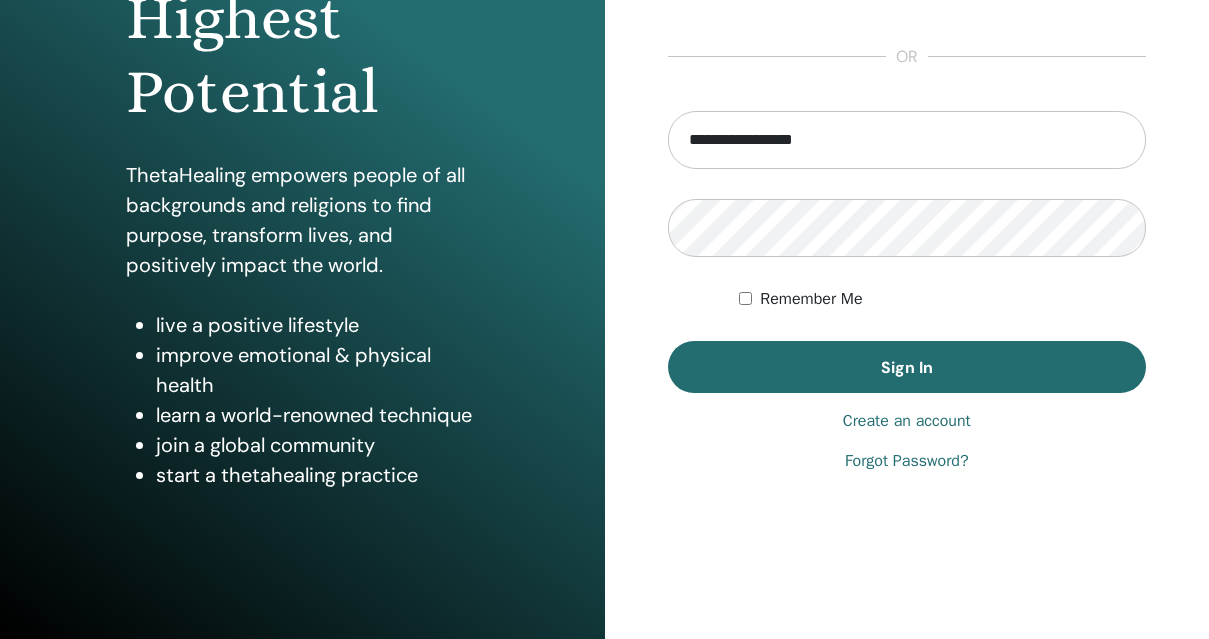 drag, startPoint x: 729, startPoint y: 142, endPoint x: 603, endPoint y: 122, distance: 127.57743 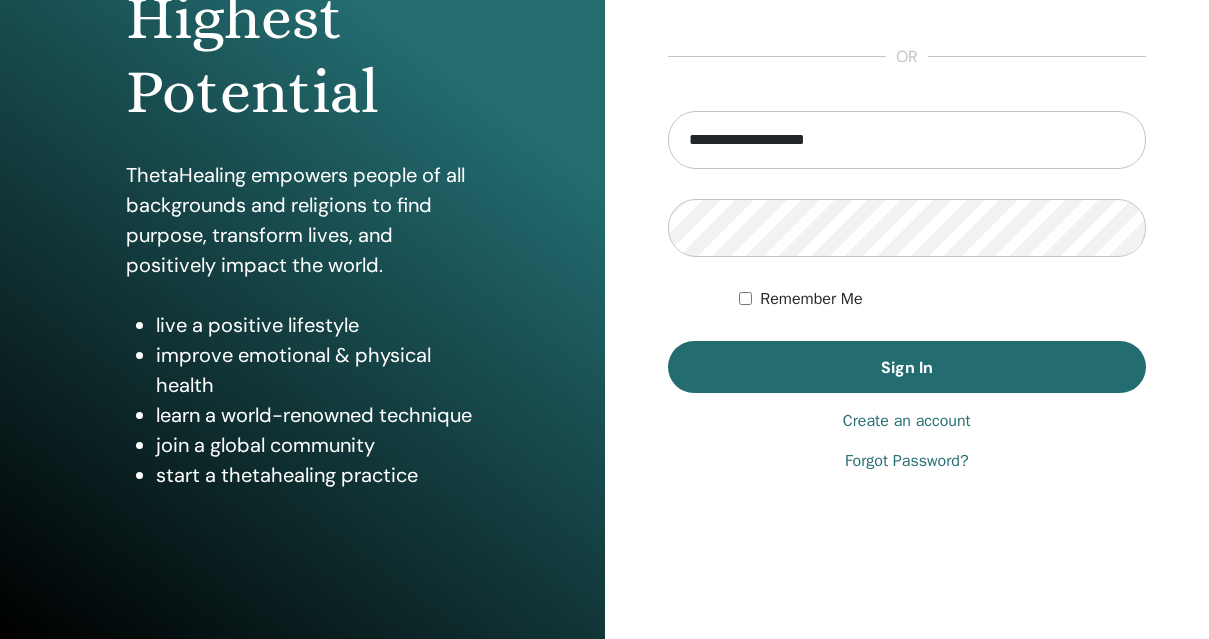 type on "**********" 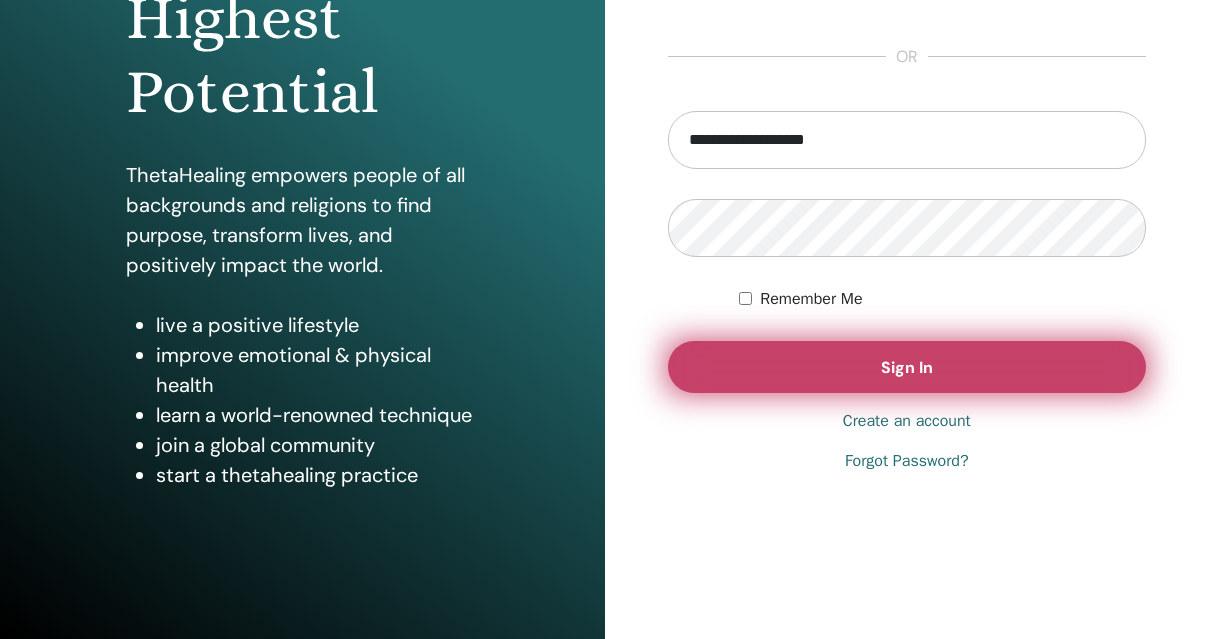 click on "Sign In" at bounding box center (907, 367) 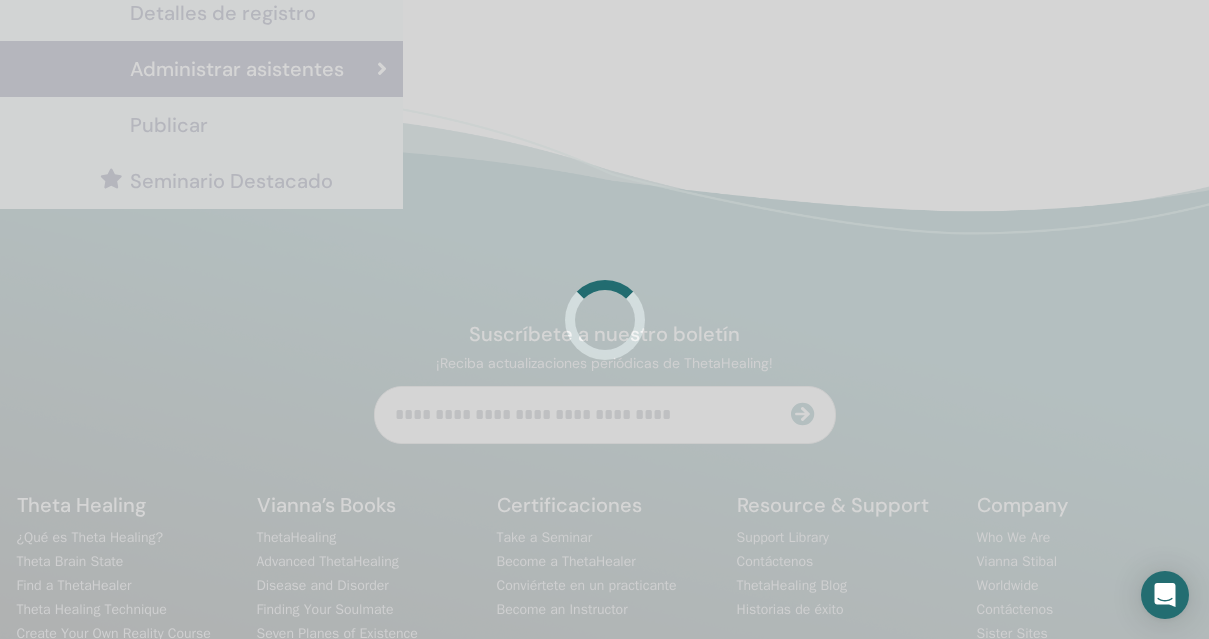 scroll, scrollTop: 0, scrollLeft: 0, axis: both 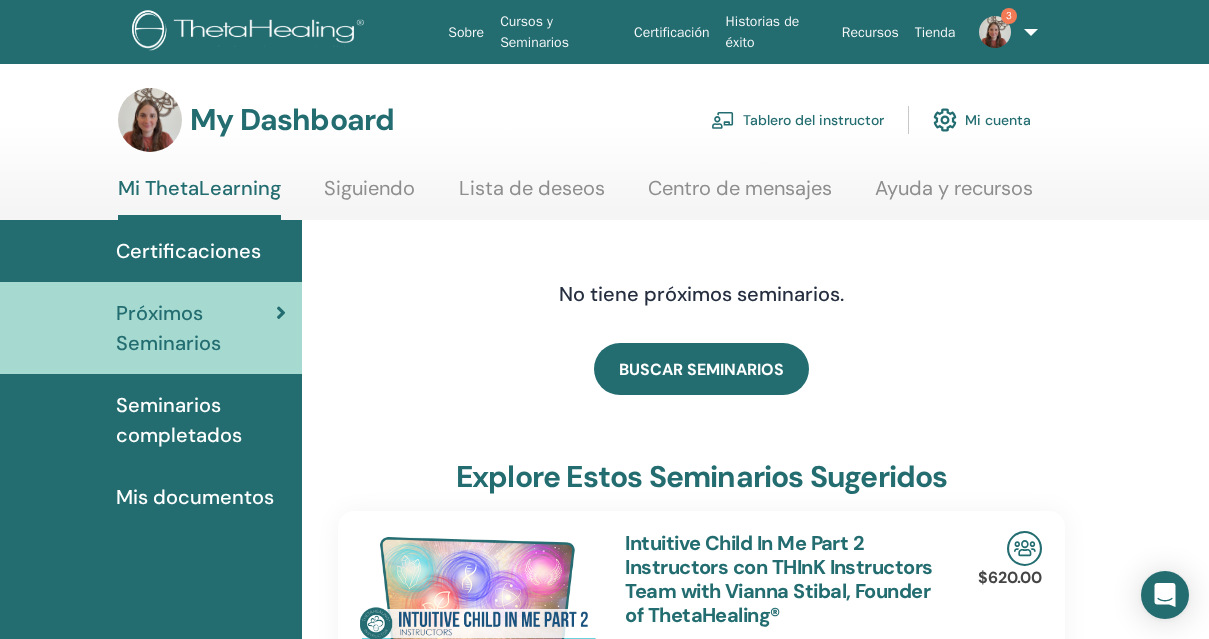 click on "Tablero del instructor" at bounding box center [797, 120] 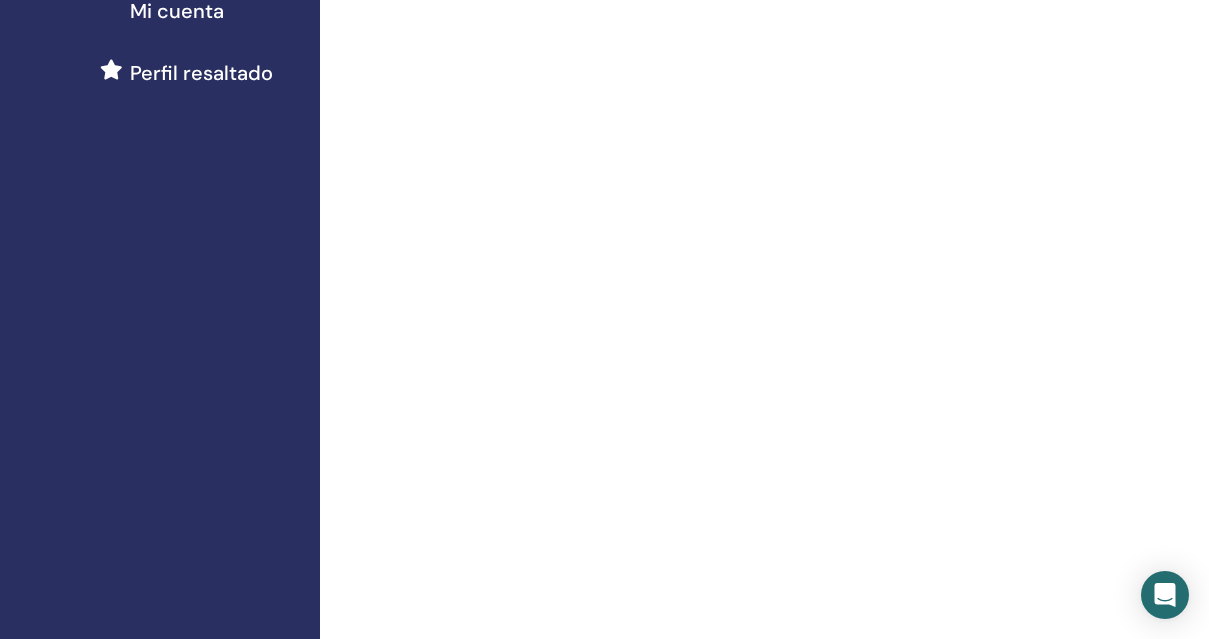 scroll, scrollTop: 0, scrollLeft: 0, axis: both 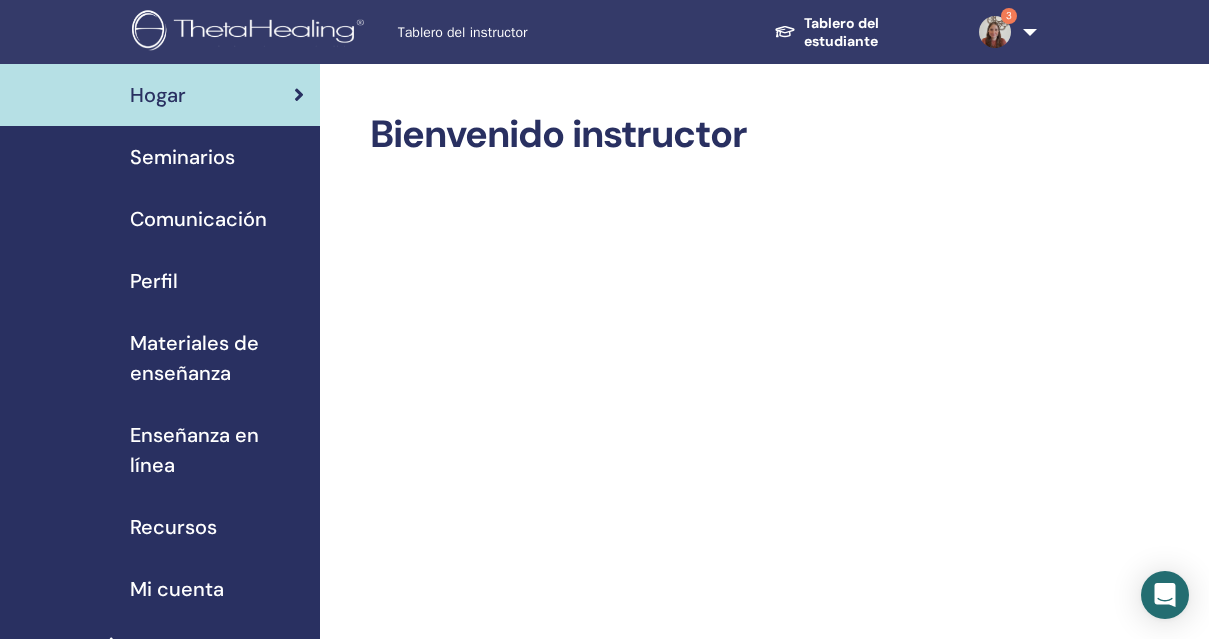 click on "Seminarios" at bounding box center (182, 157) 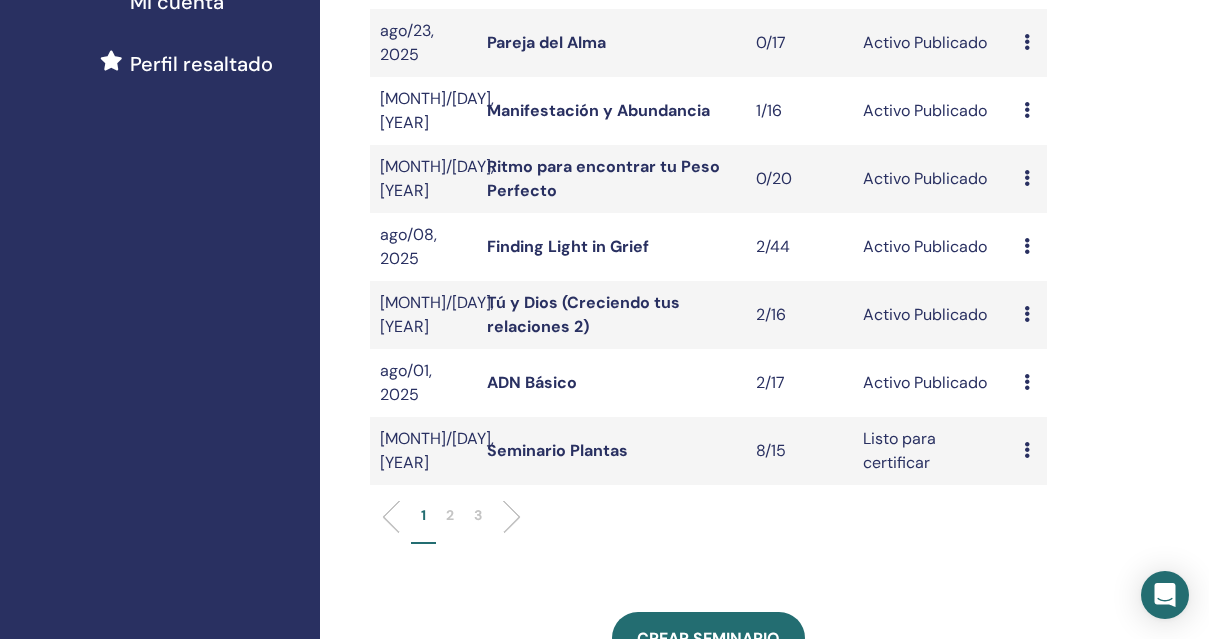 scroll, scrollTop: 594, scrollLeft: 0, axis: vertical 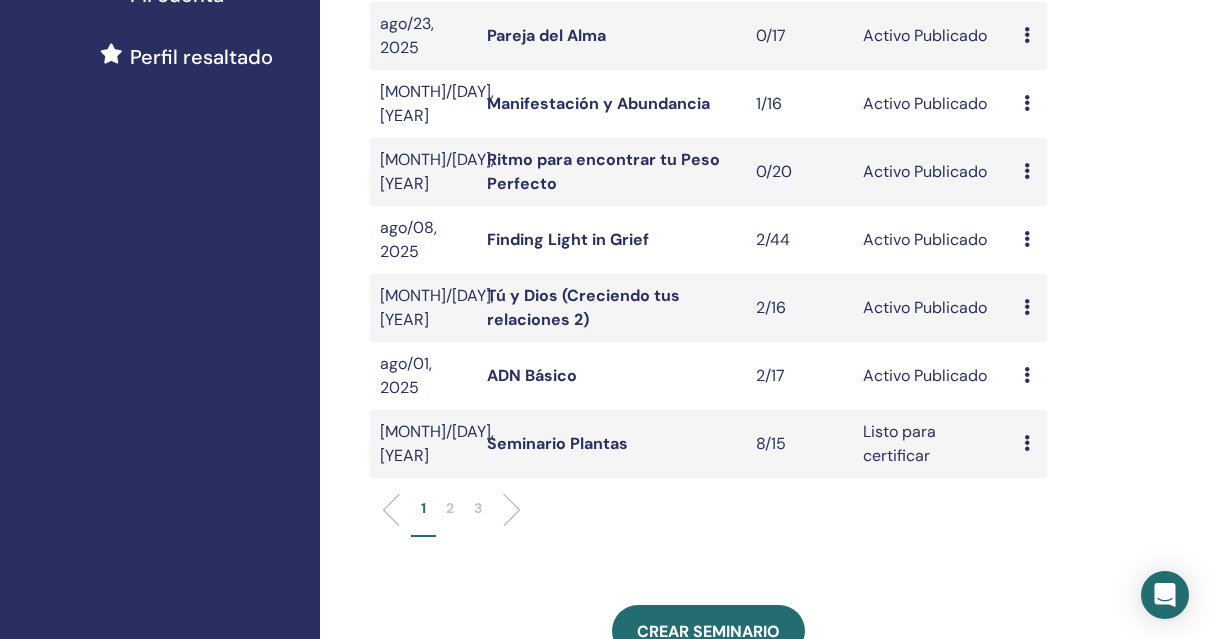 click at bounding box center [1027, 375] 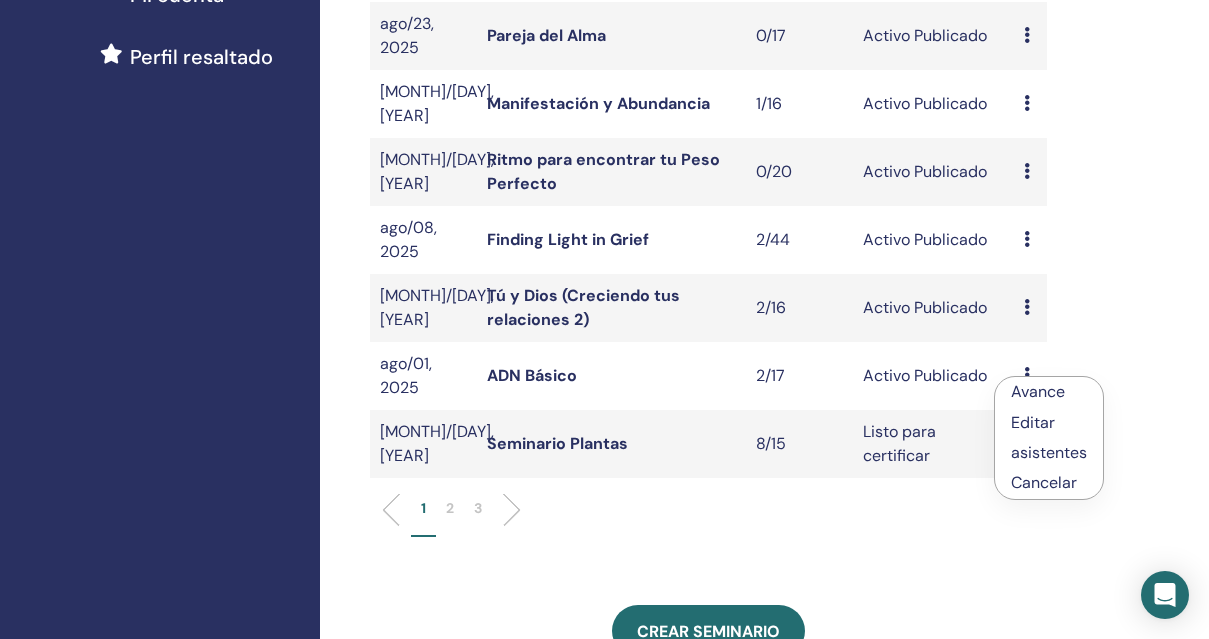 click on "asistentes" at bounding box center [1049, 452] 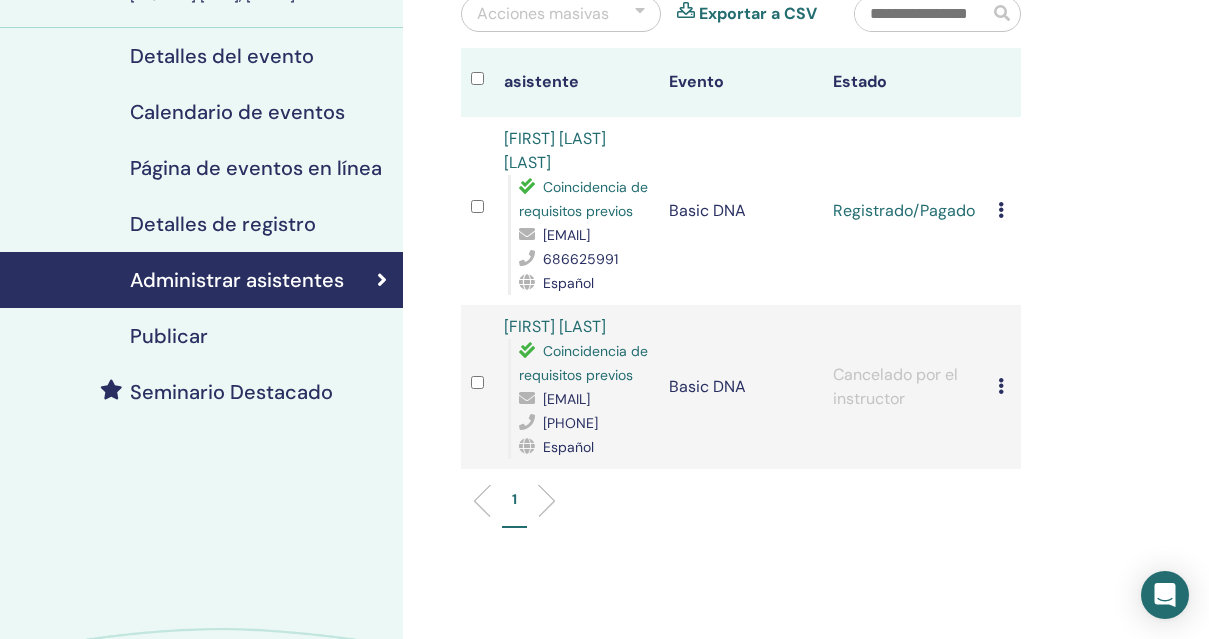 scroll, scrollTop: 242, scrollLeft: 0, axis: vertical 